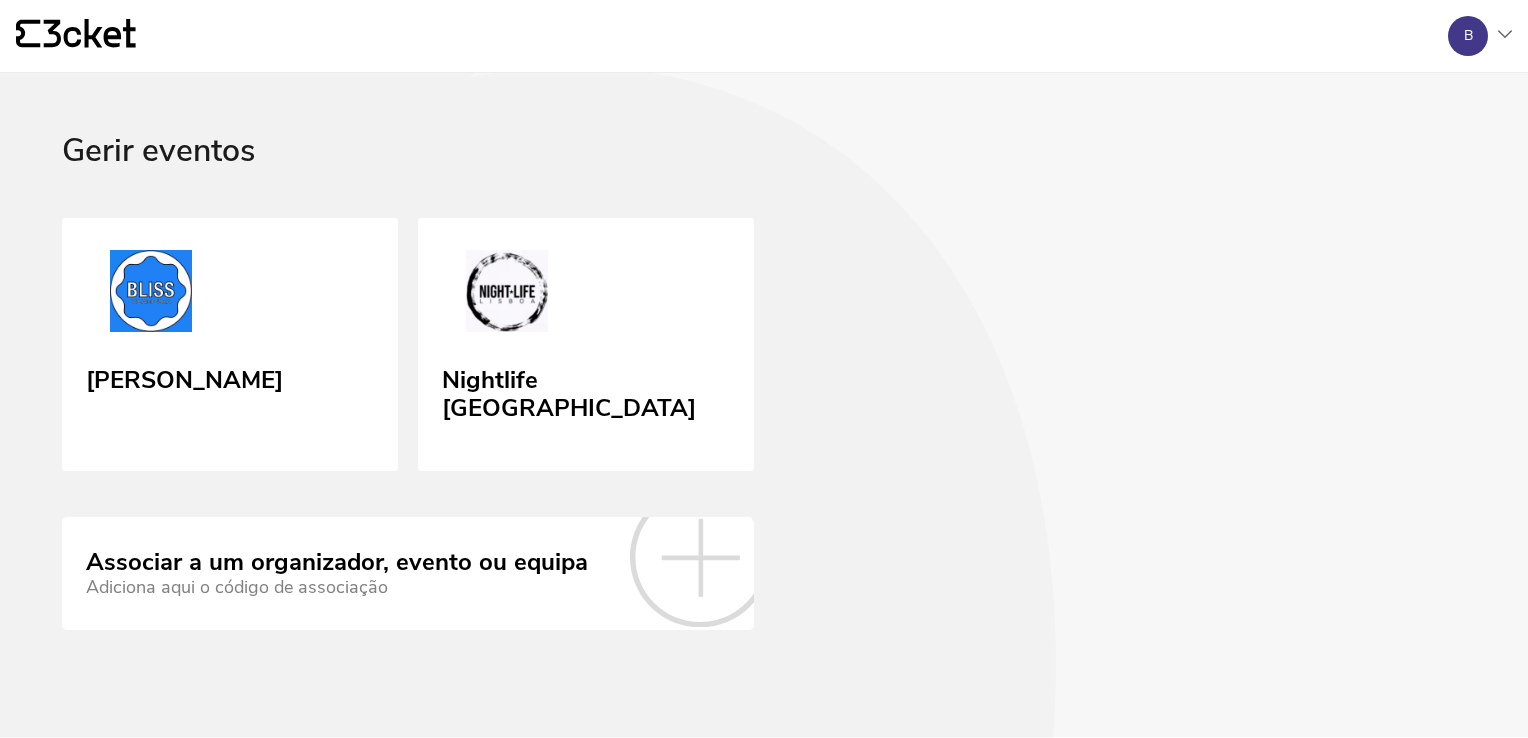scroll, scrollTop: 0, scrollLeft: 0, axis: both 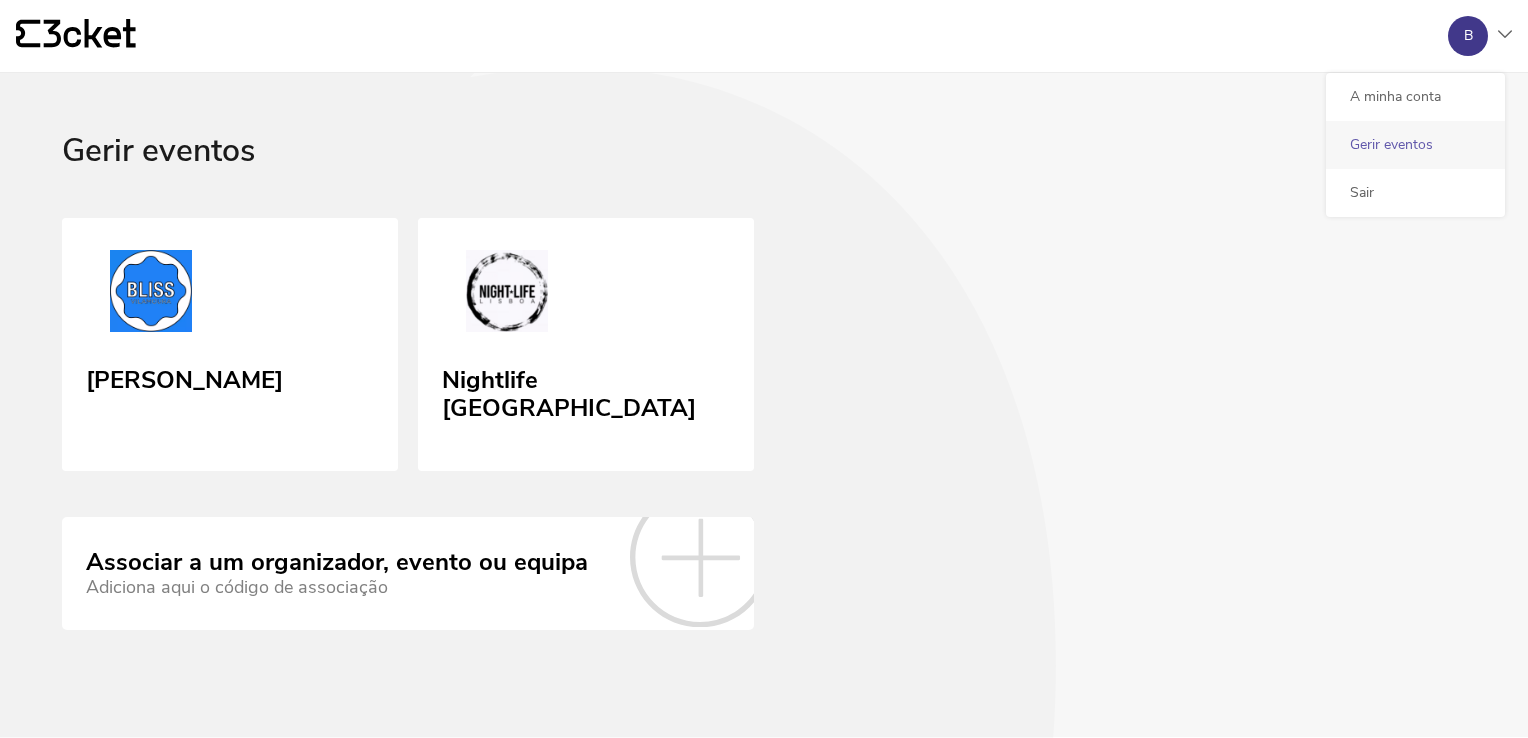 click on "Gerir eventos" at bounding box center [1415, 145] 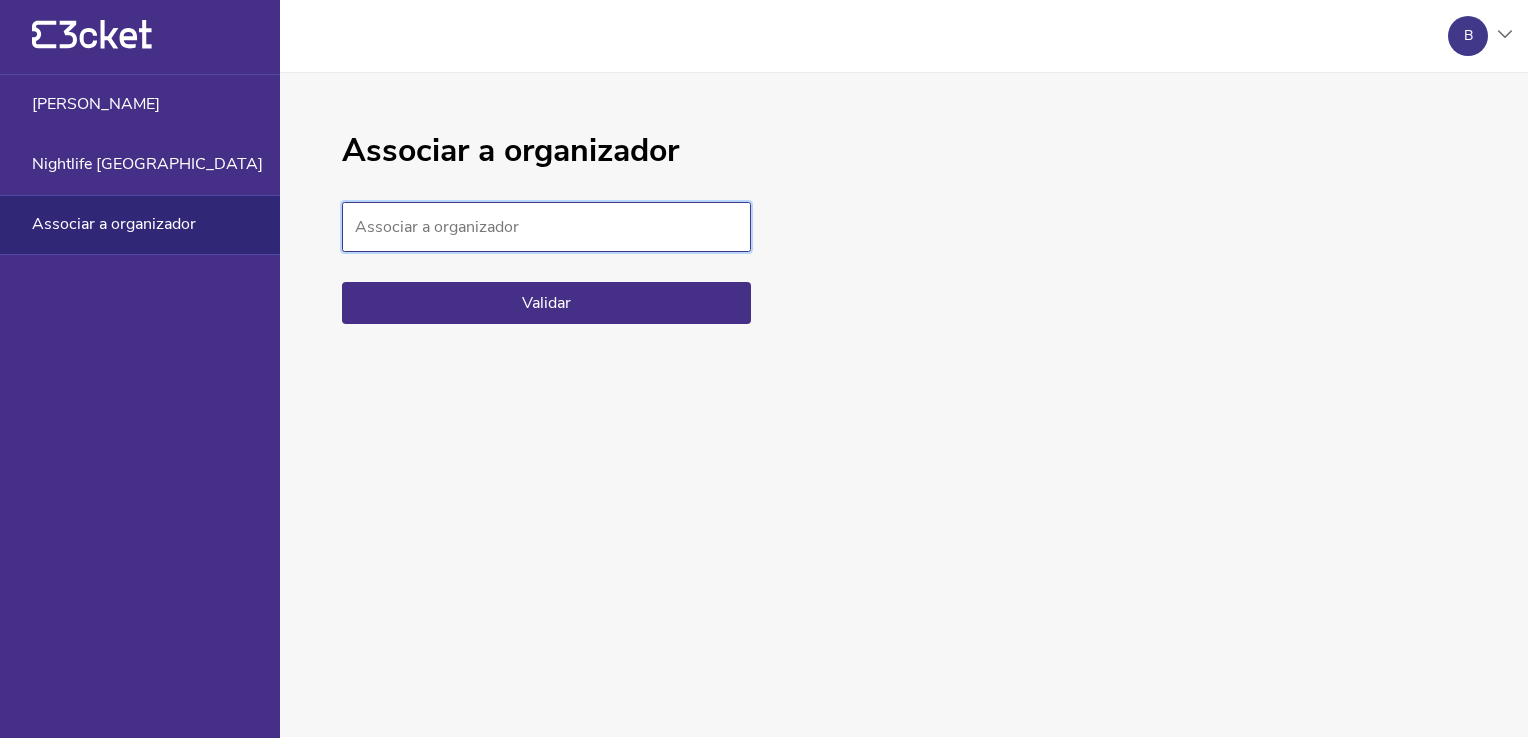 click on "Associar a organizador" at bounding box center (546, 227) 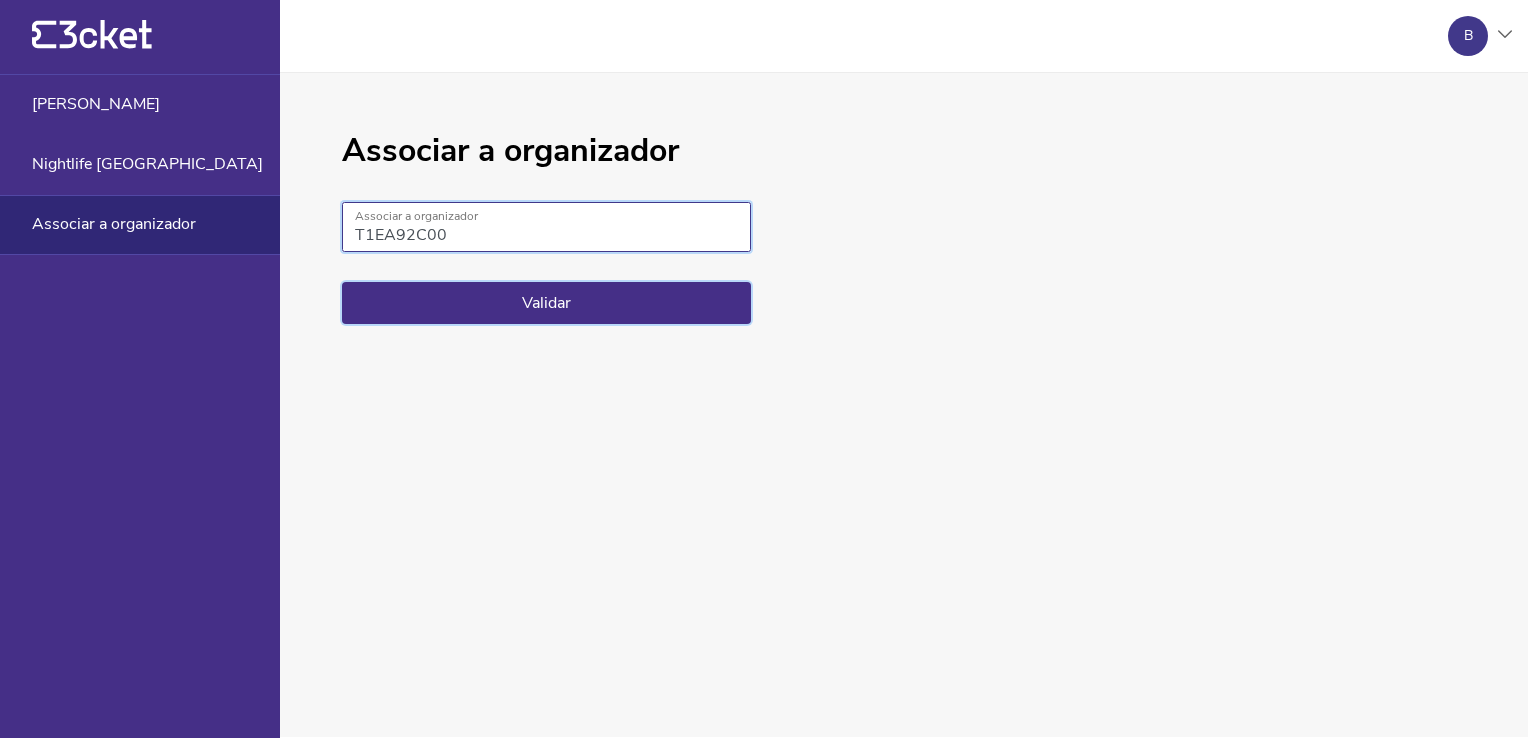 type on "T1EA92C00" 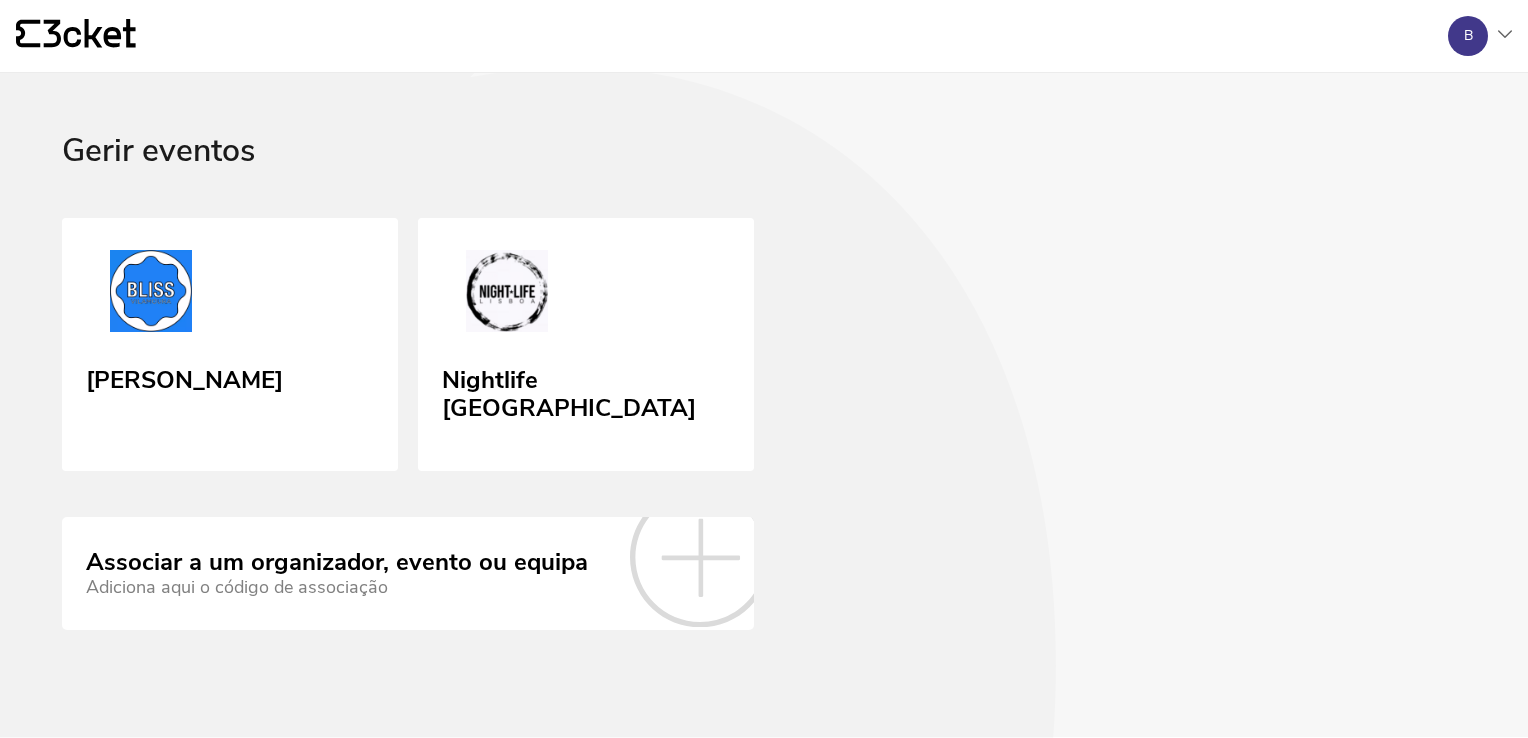 scroll, scrollTop: 0, scrollLeft: 0, axis: both 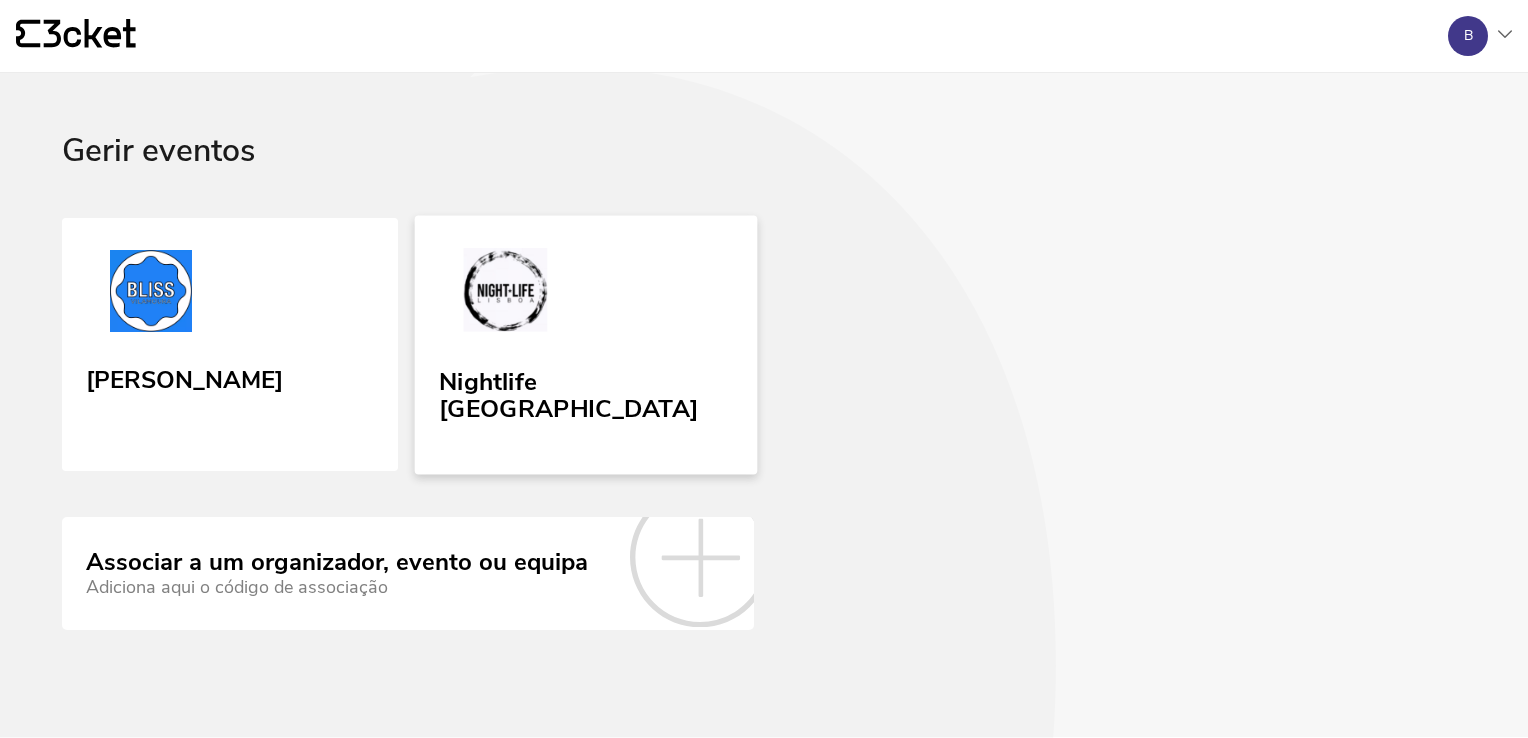 click at bounding box center [505, 294] 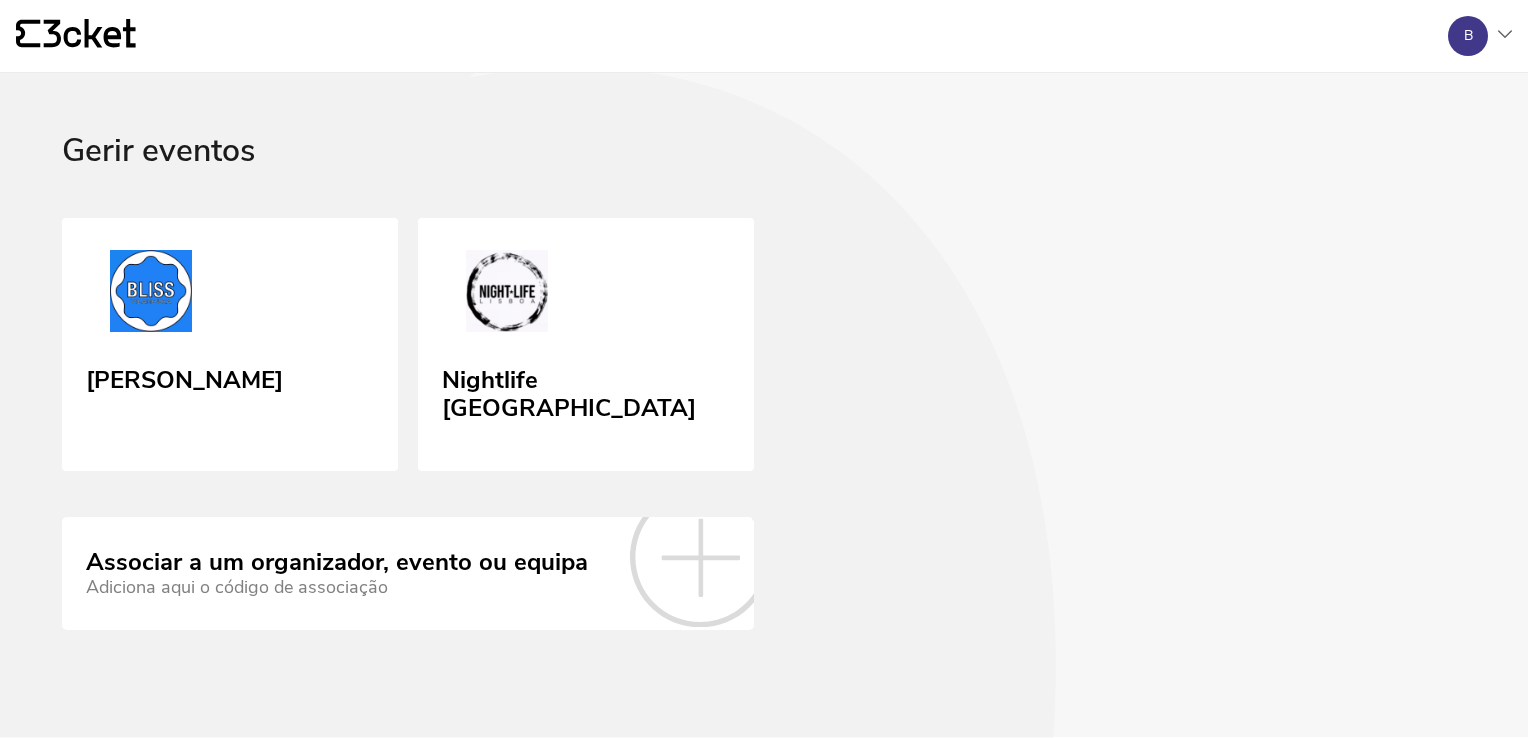scroll, scrollTop: 0, scrollLeft: 0, axis: both 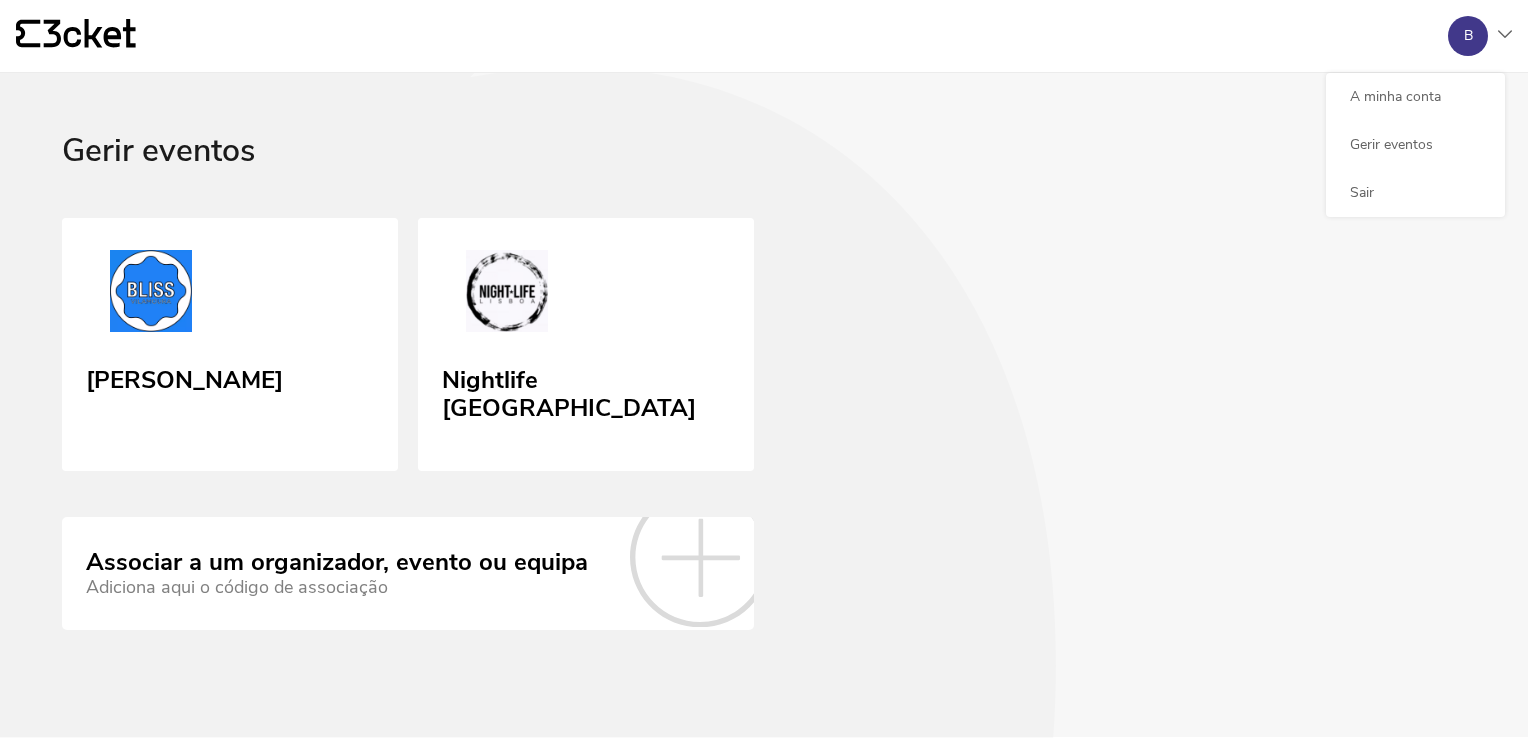 click on "B" at bounding box center [1472, 36] 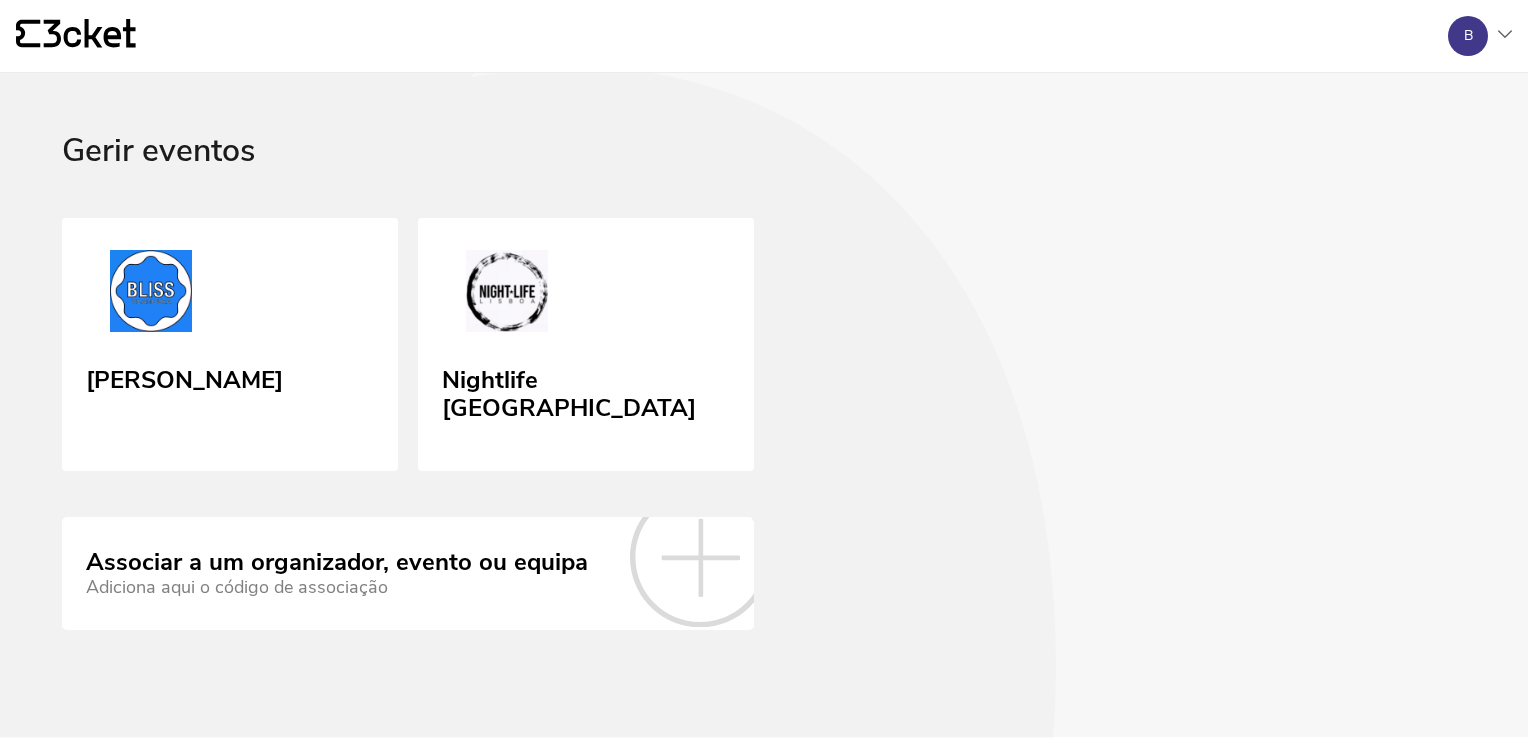 click on "B" at bounding box center (1472, 36) 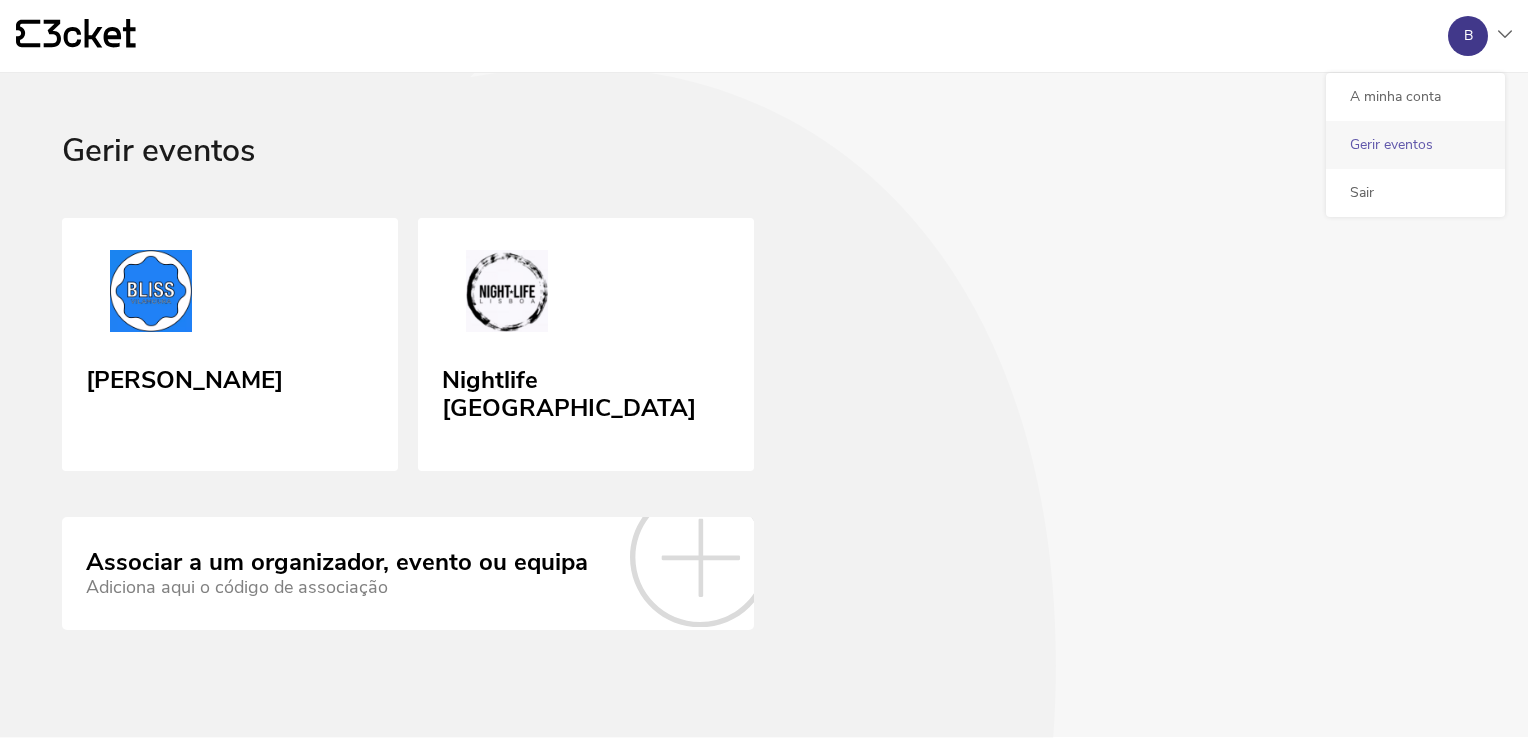 click on "Gerir eventos" at bounding box center [1415, 145] 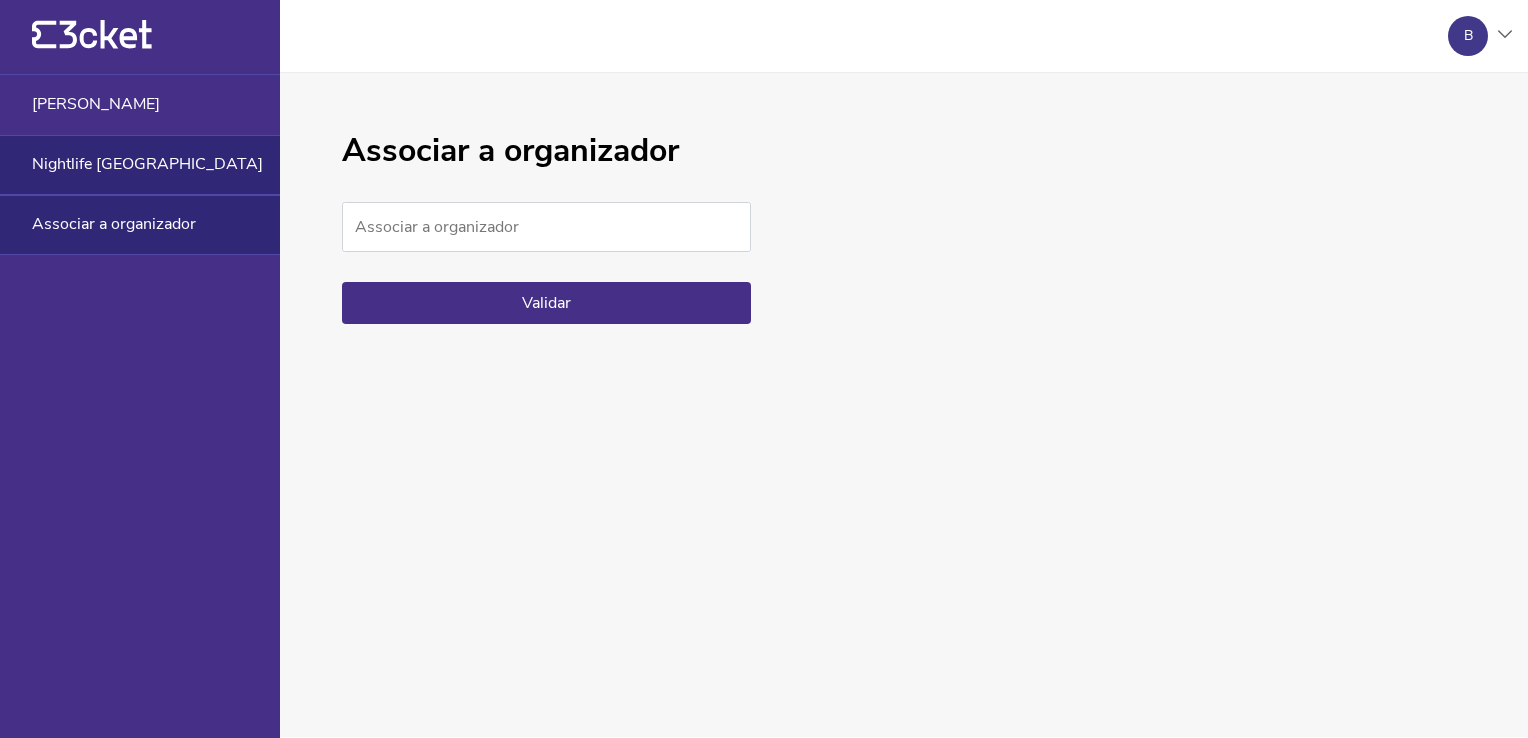 click on "Nightlife [GEOGRAPHIC_DATA]" at bounding box center (147, 164) 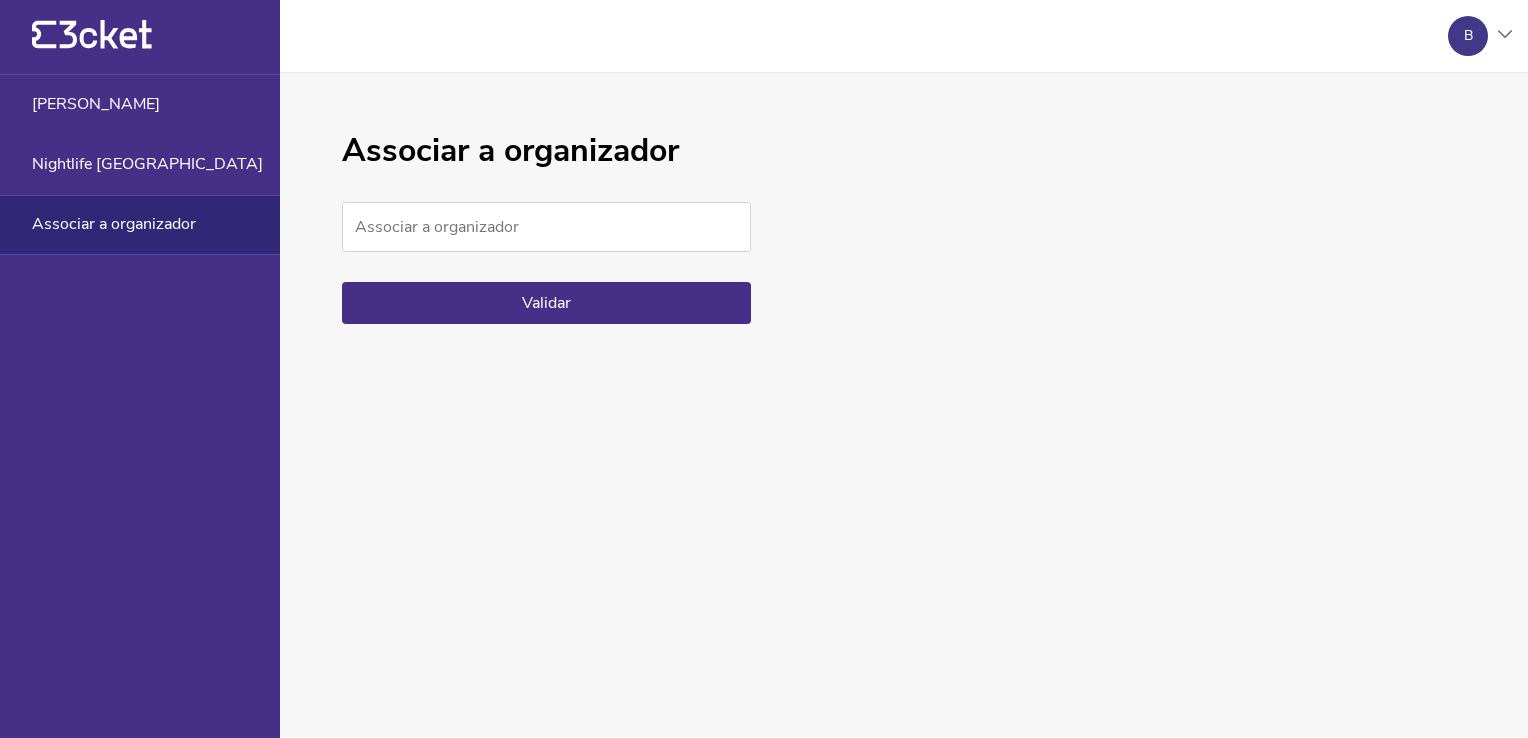 scroll, scrollTop: 0, scrollLeft: 0, axis: both 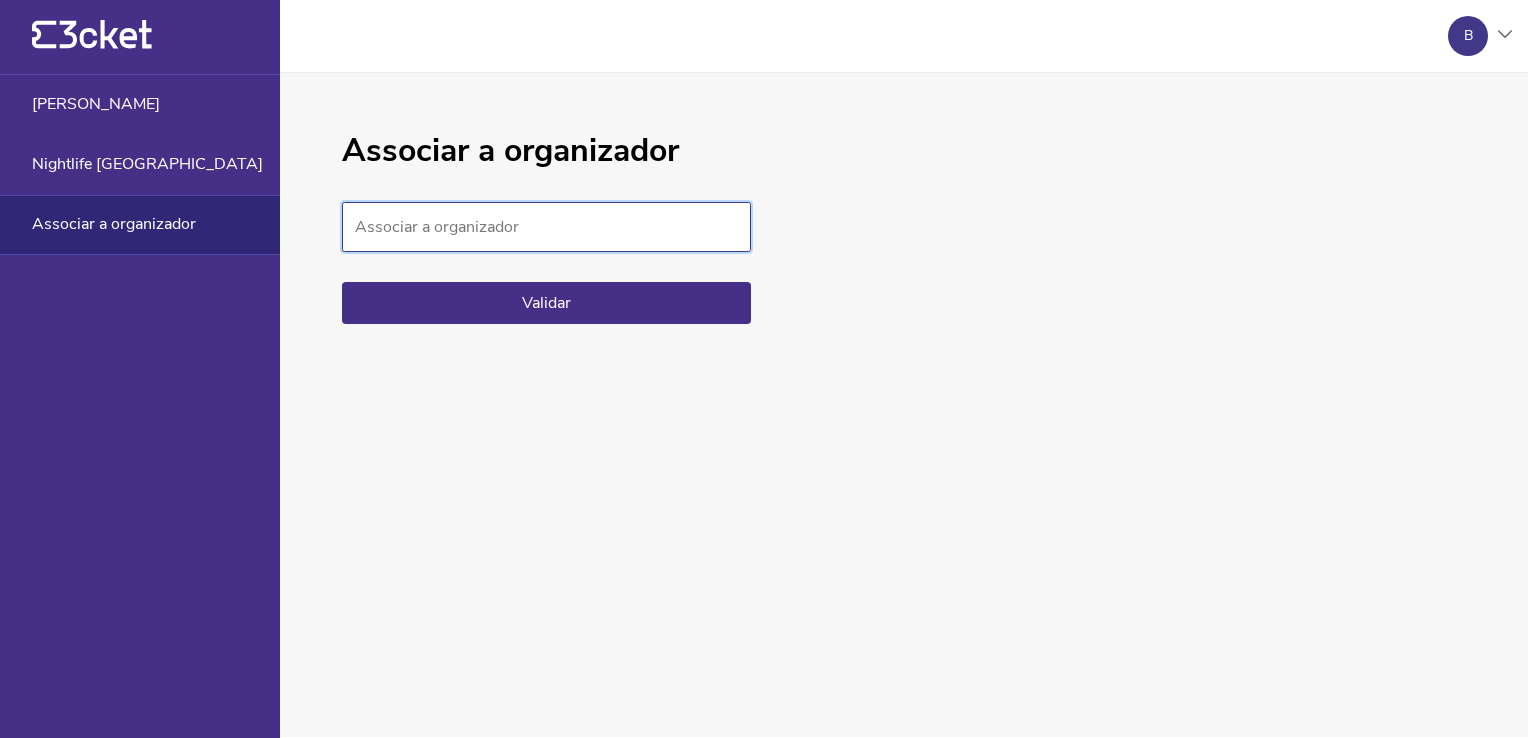 click on "Associar a organizador" at bounding box center [546, 227] 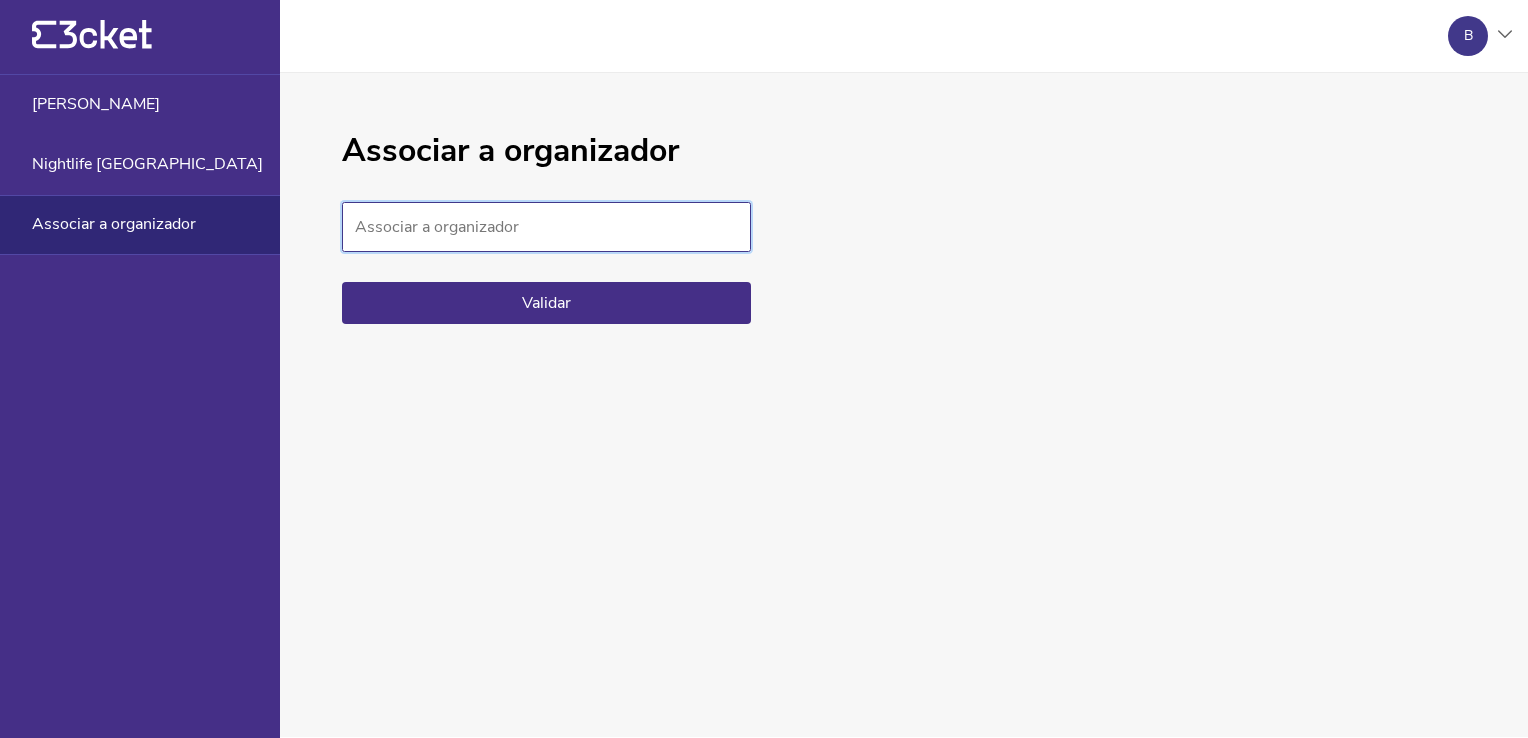 type on "T1EA92C00" 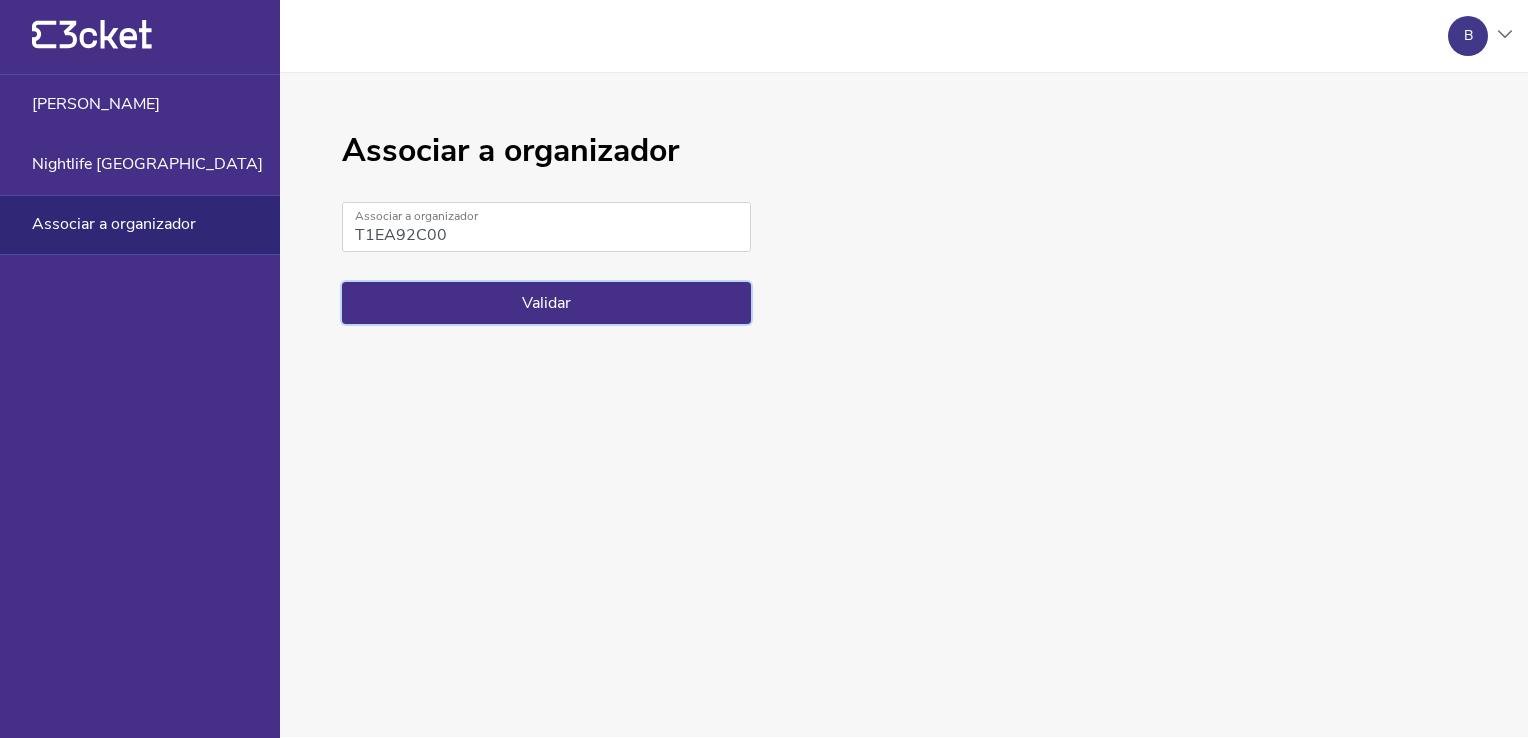 click on "Validar" at bounding box center [546, 303] 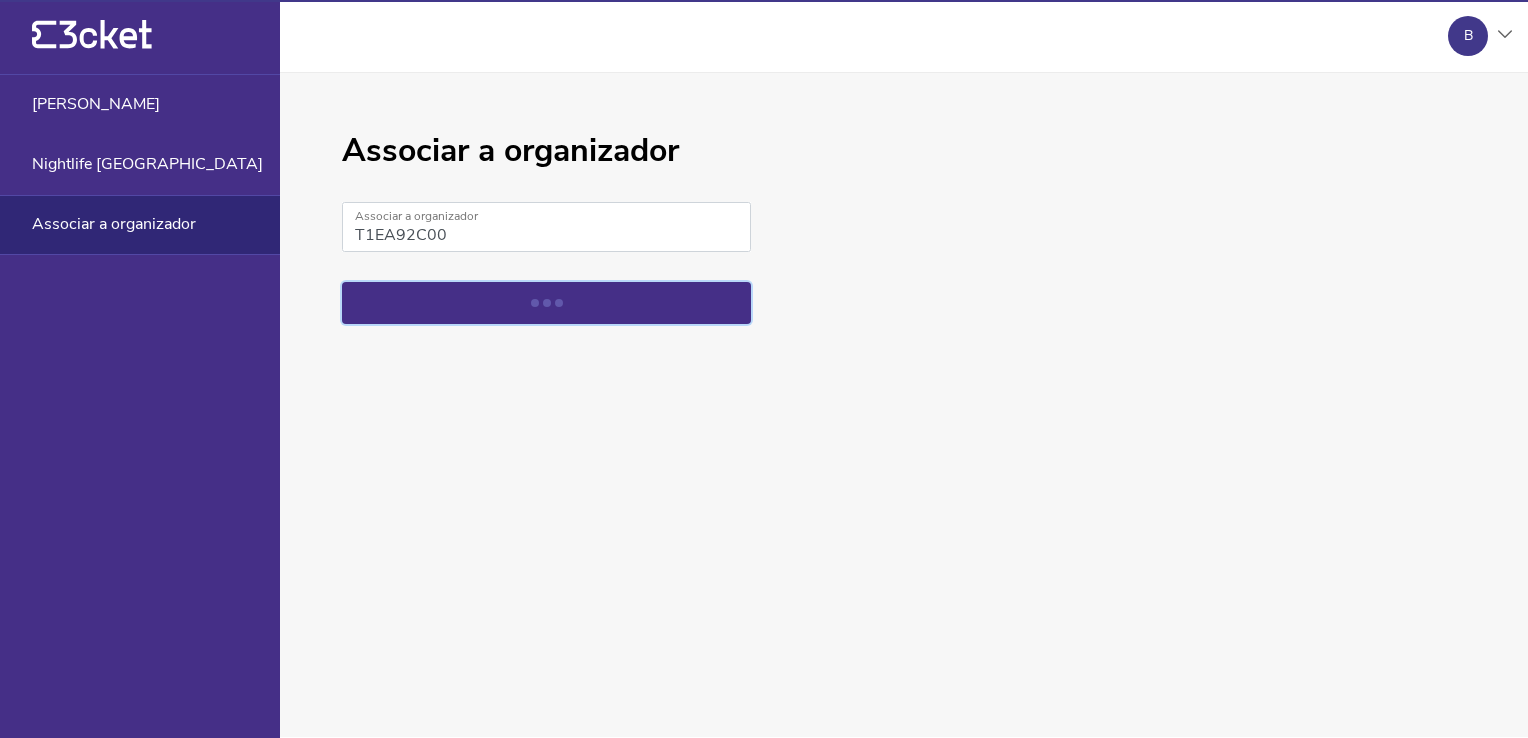 type 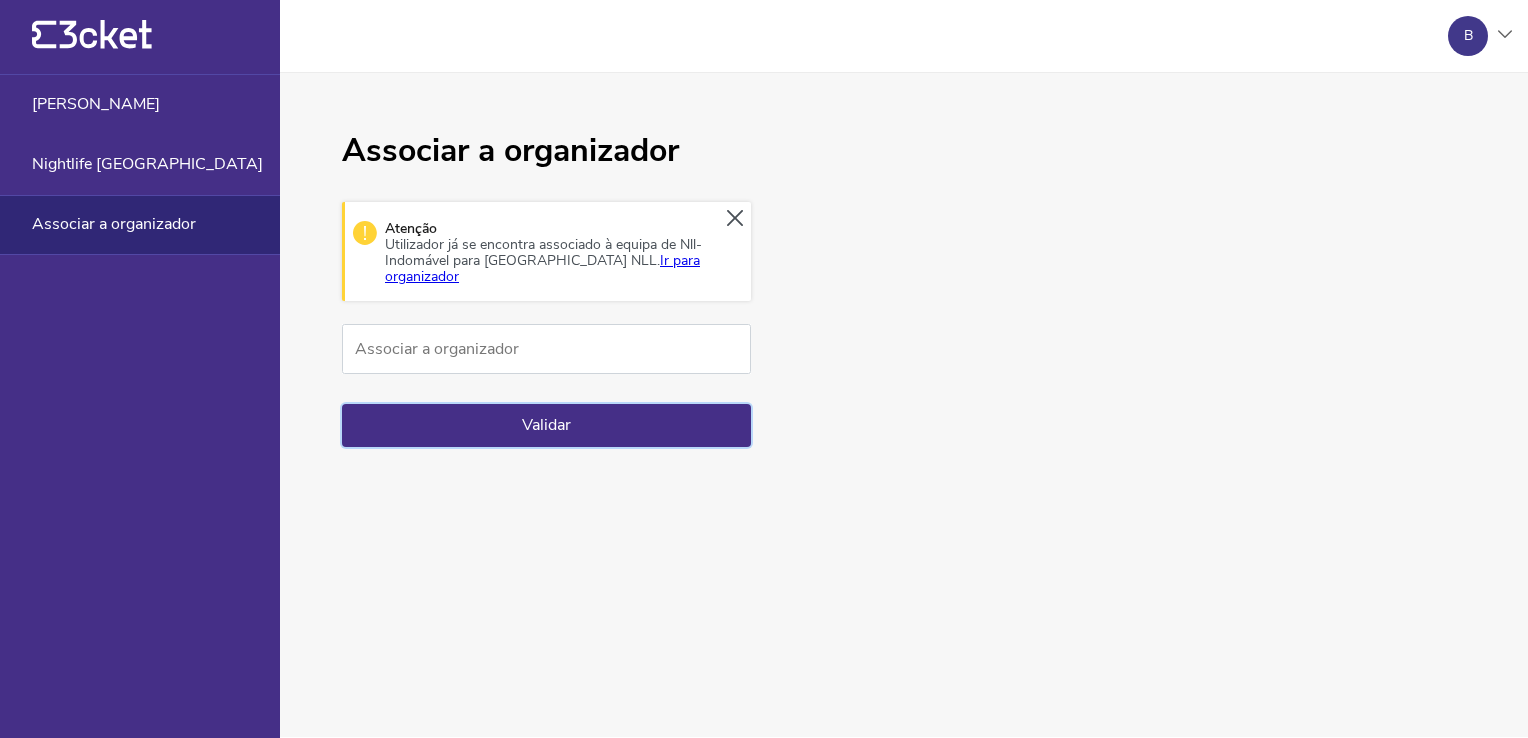 type 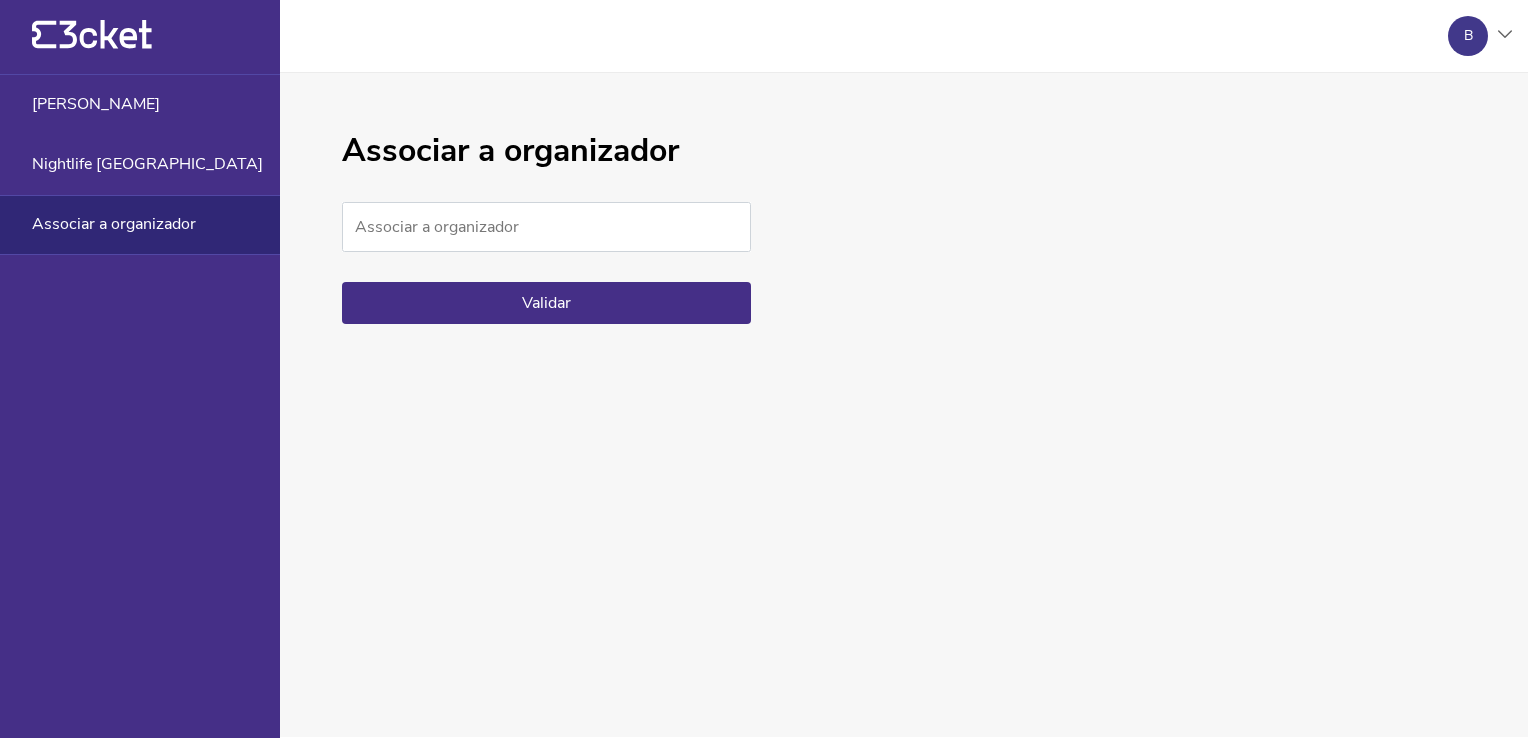 scroll, scrollTop: 0, scrollLeft: 0, axis: both 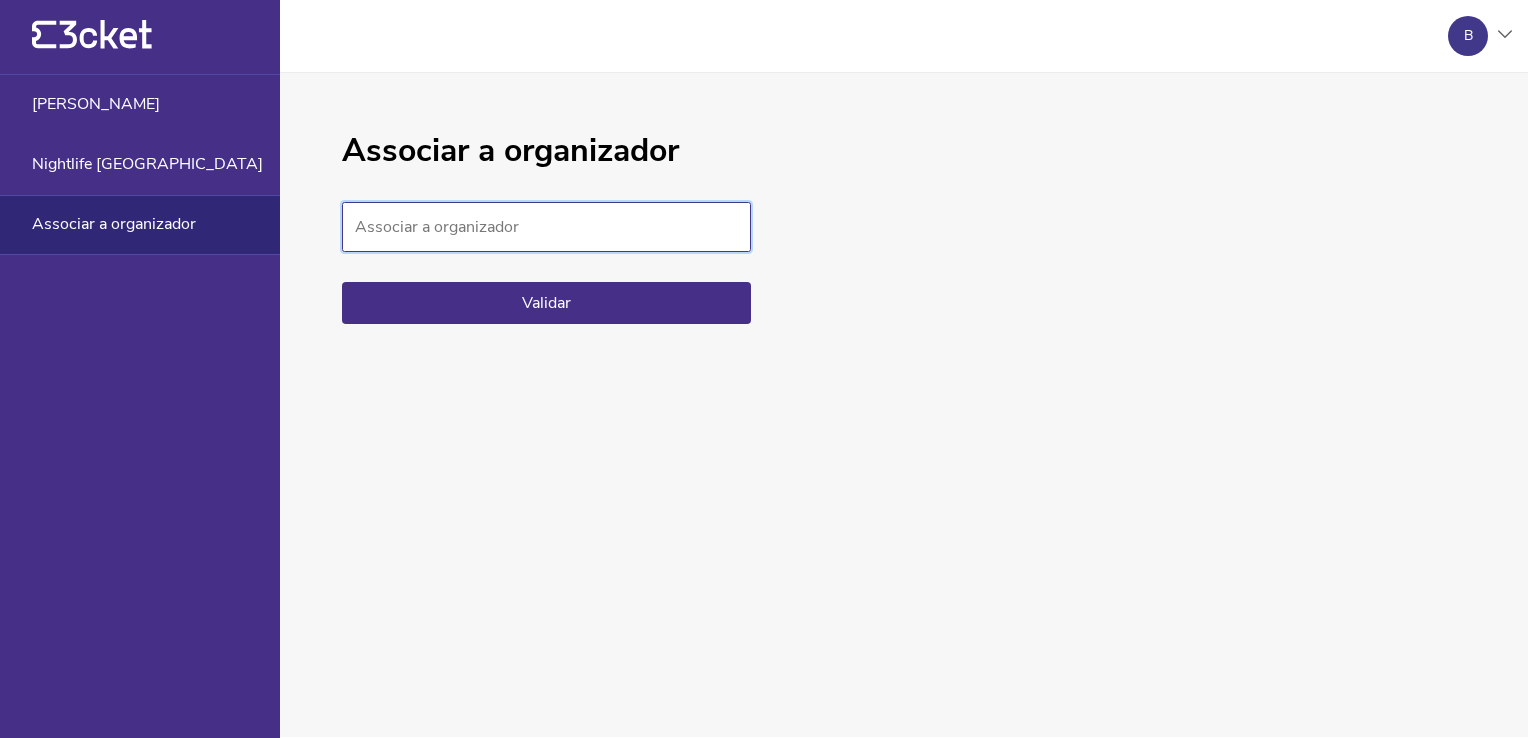 click on "Associar a organizador" at bounding box center (546, 227) 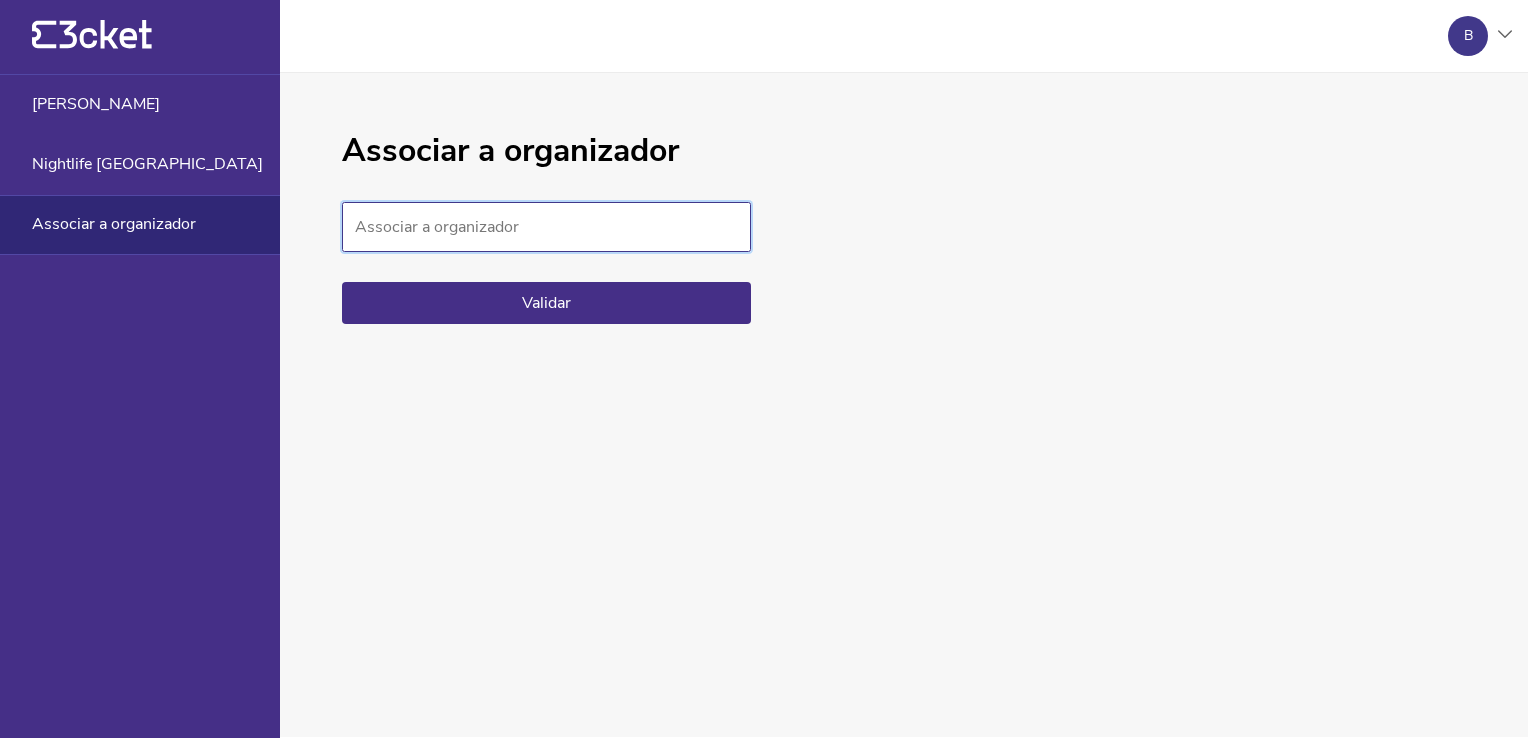 type on "T1EA92C00" 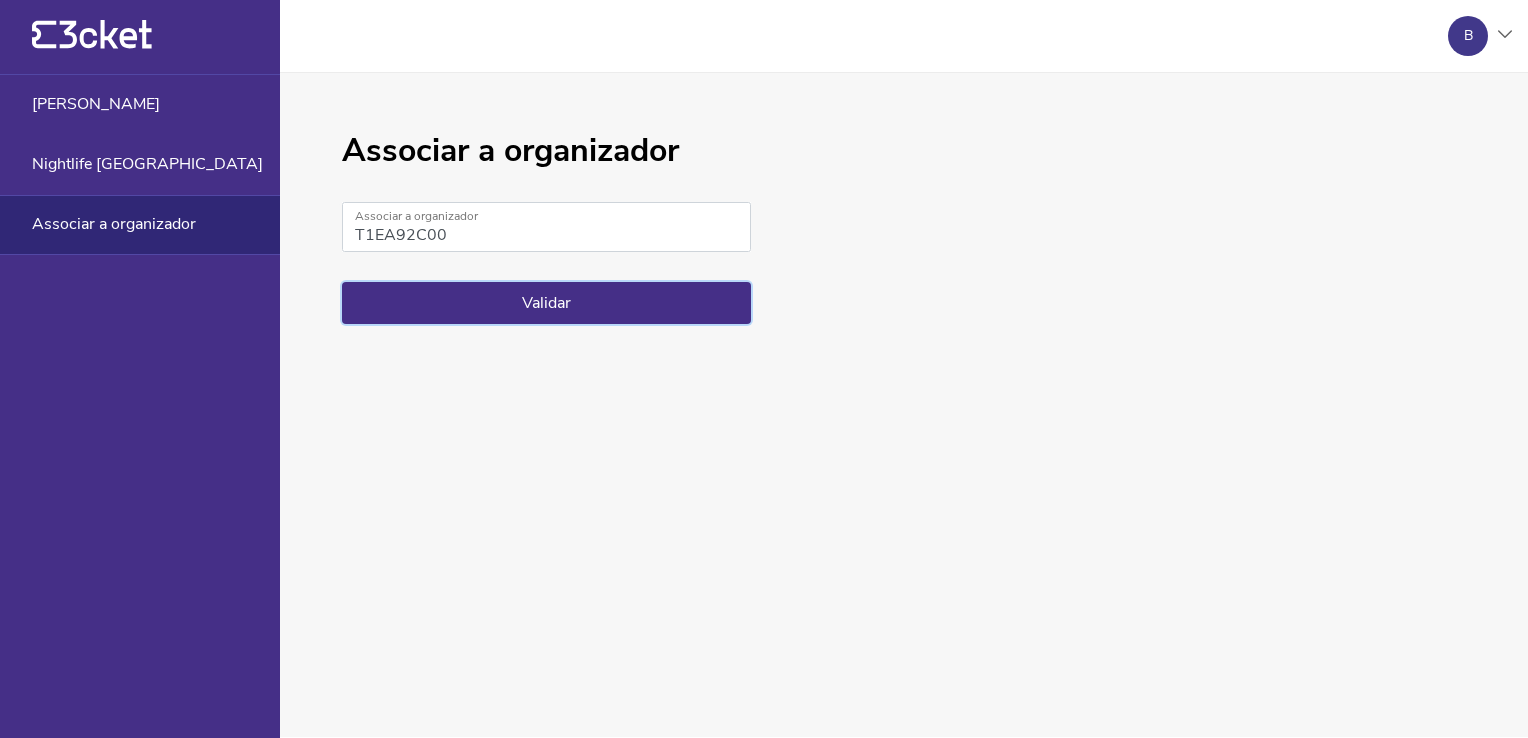 click on "Validar" at bounding box center (546, 303) 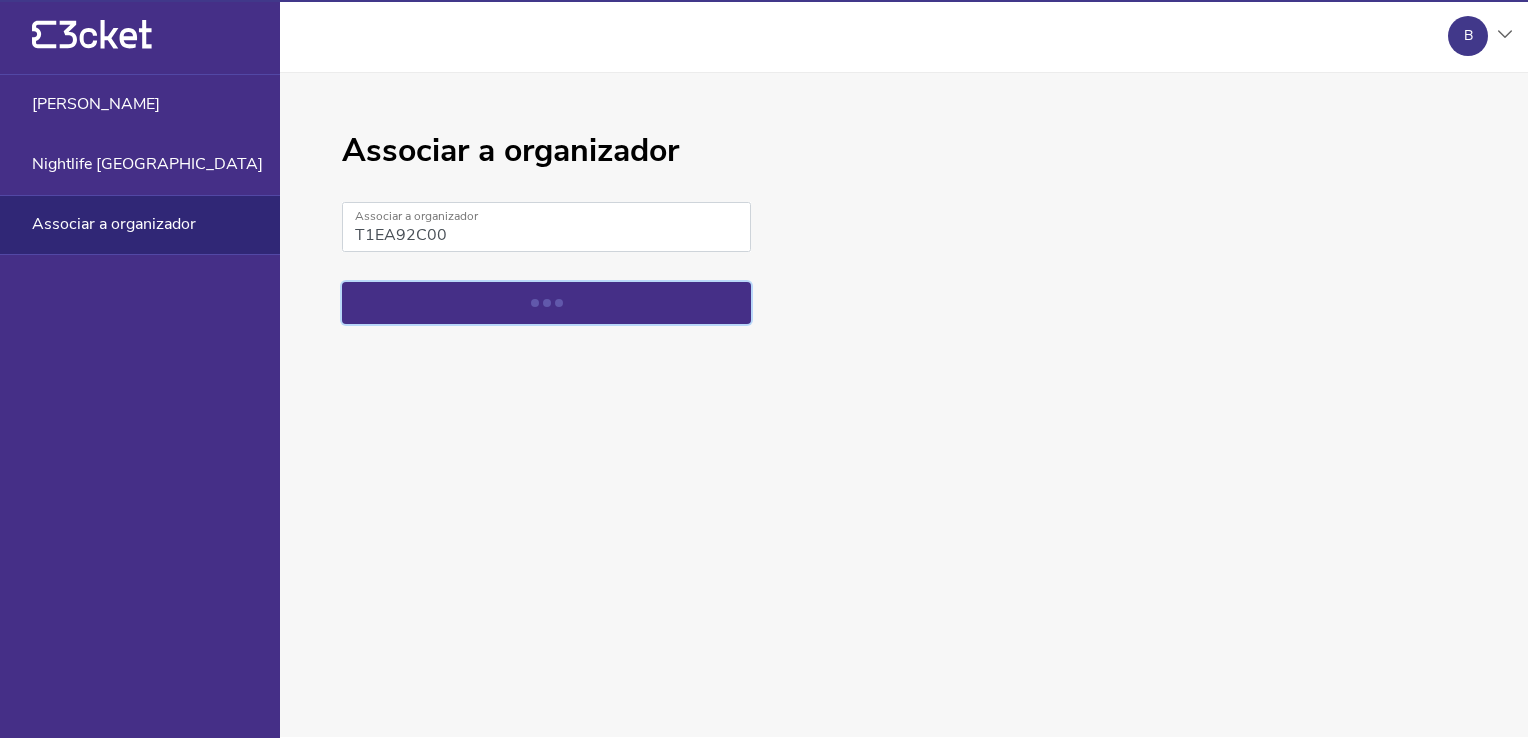 type 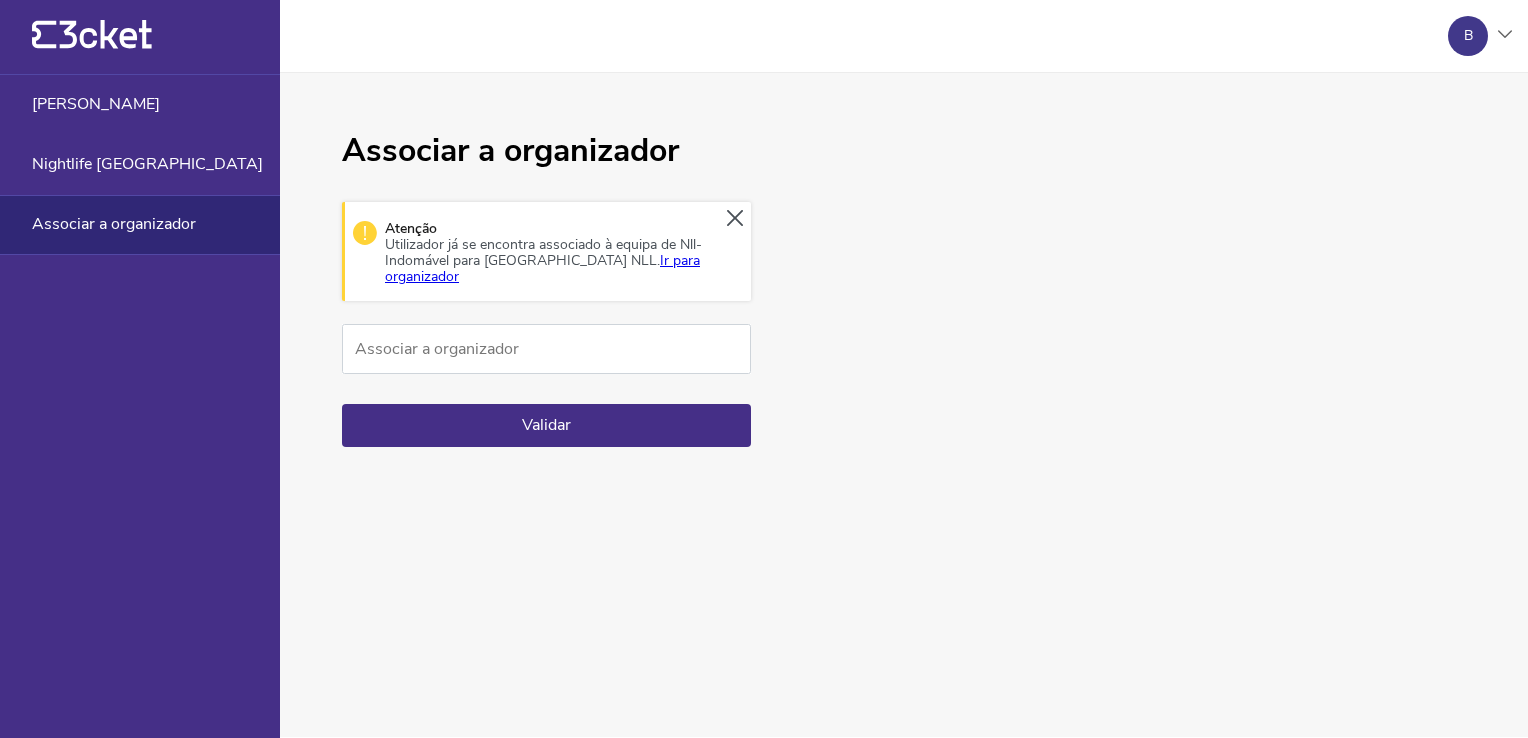 click on "Ir para organizador" at bounding box center (542, 268) 